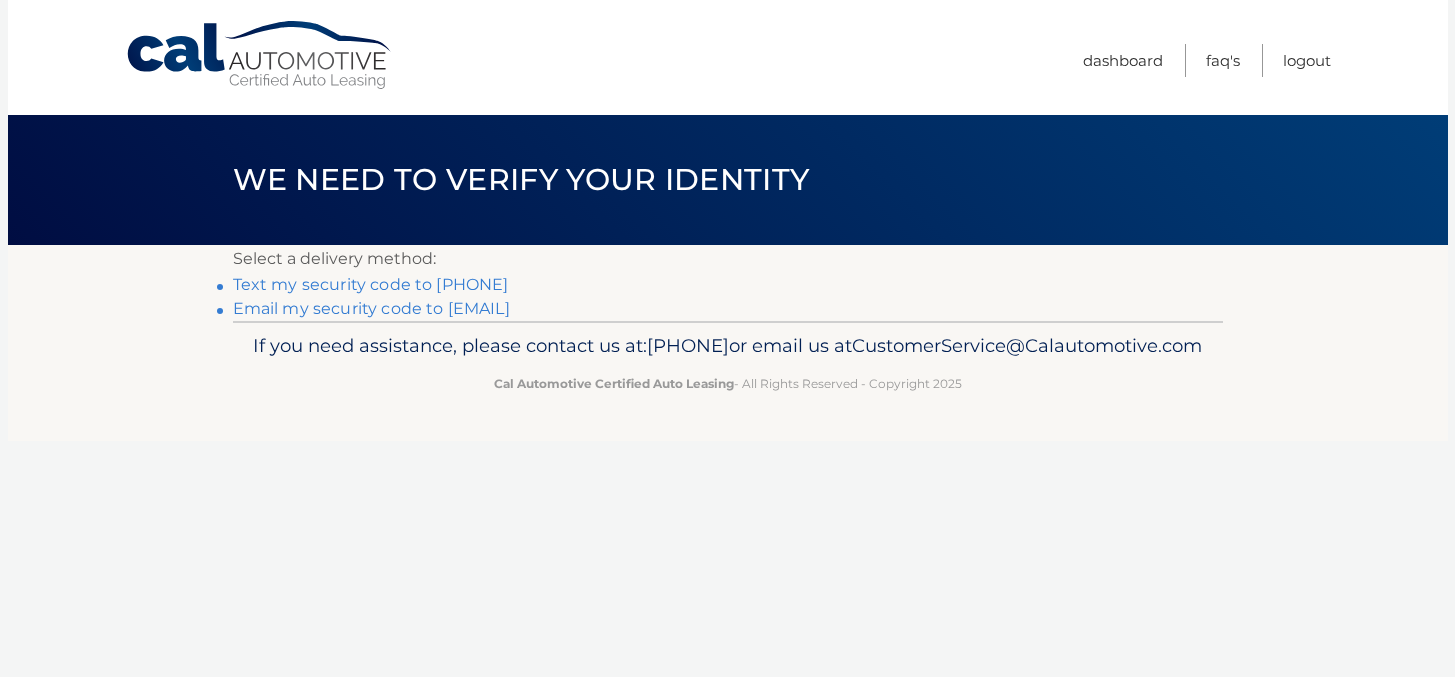 scroll, scrollTop: 0, scrollLeft: 0, axis: both 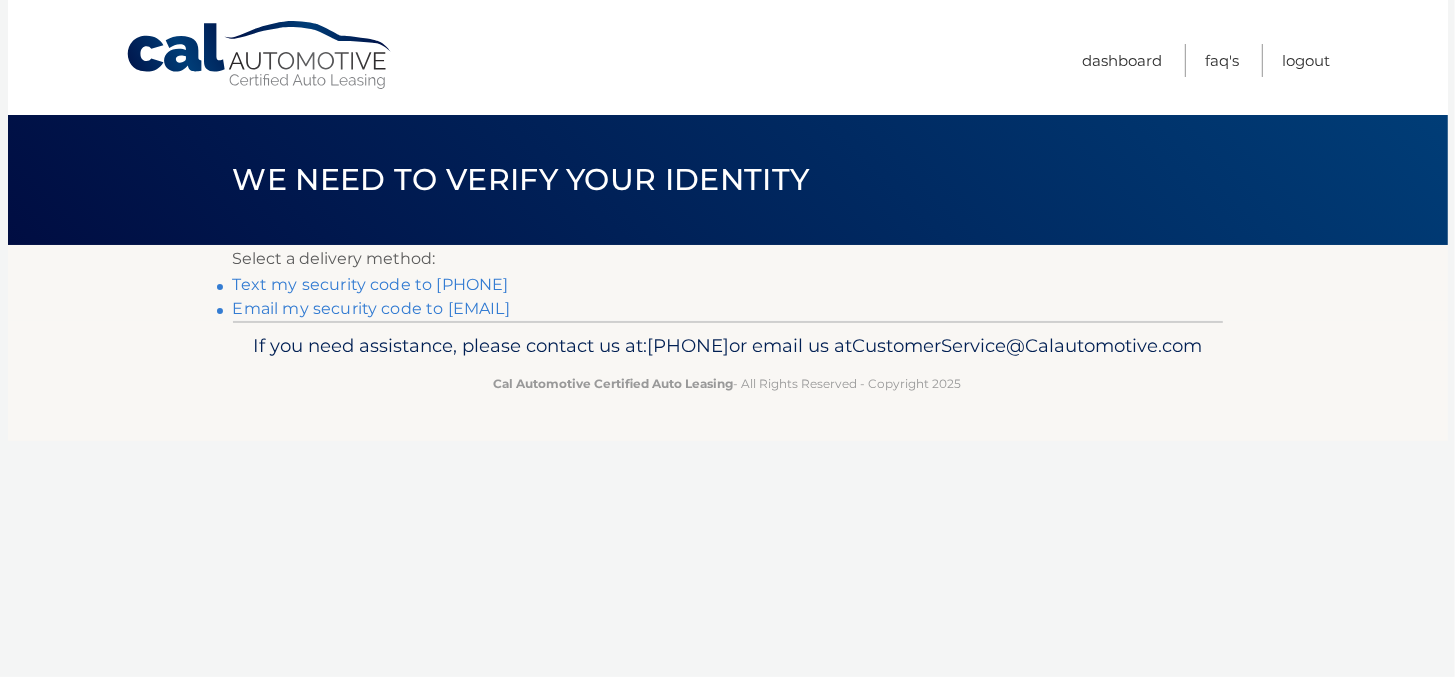 click on "Text my security code to xxx-xxx-5582" at bounding box center [371, 284] 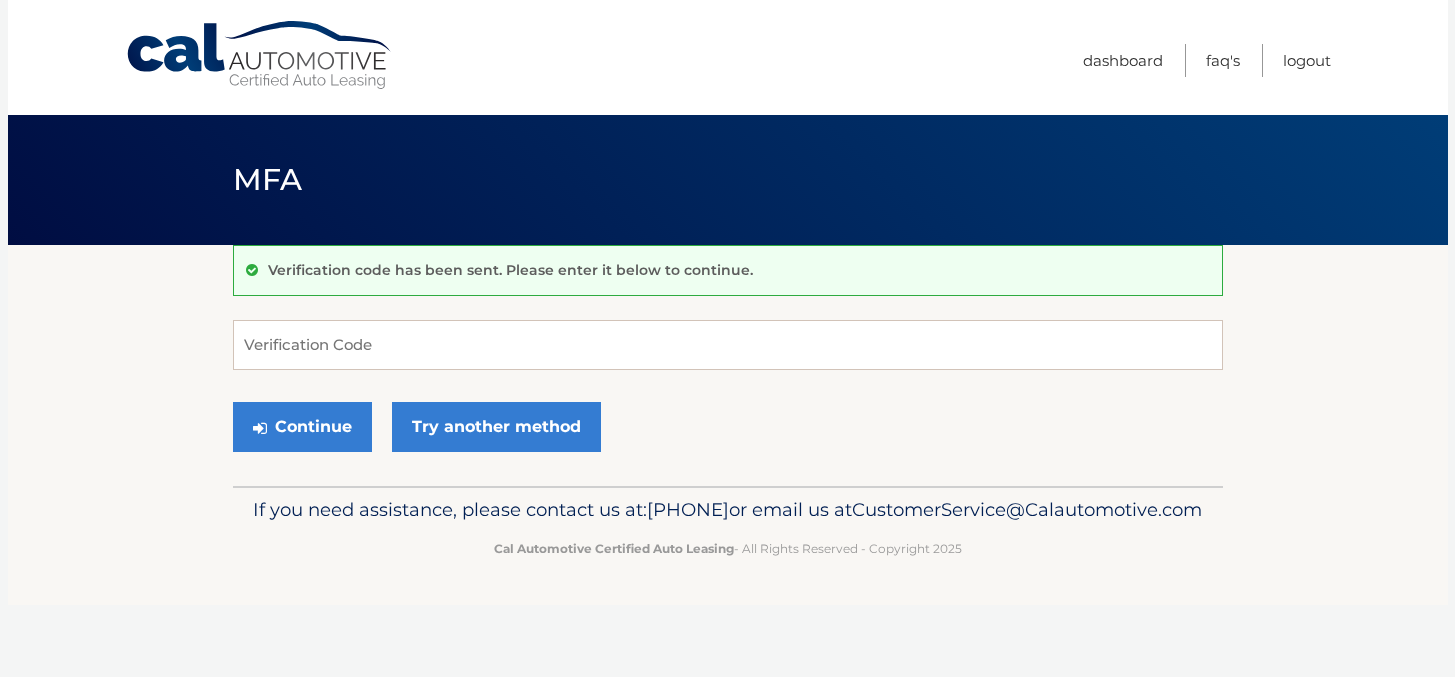 scroll, scrollTop: 0, scrollLeft: 0, axis: both 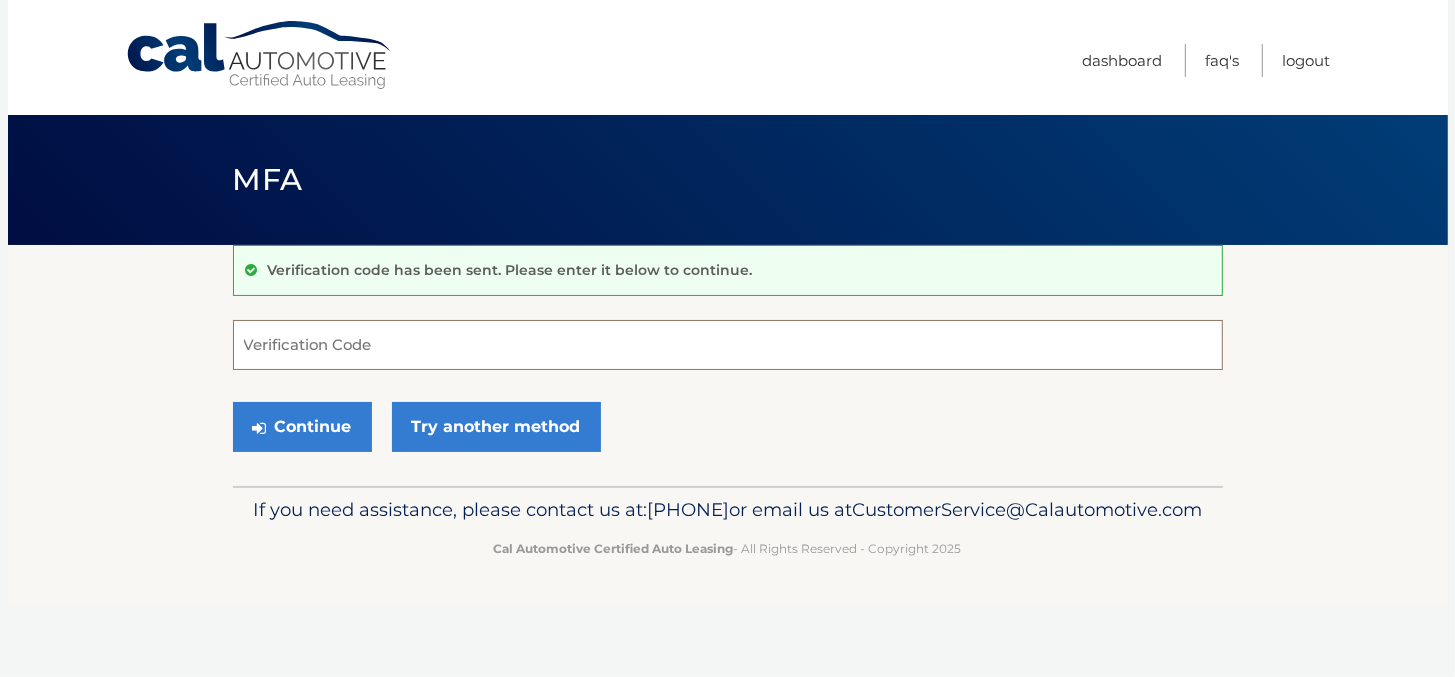 click on "Verification Code" at bounding box center [728, 345] 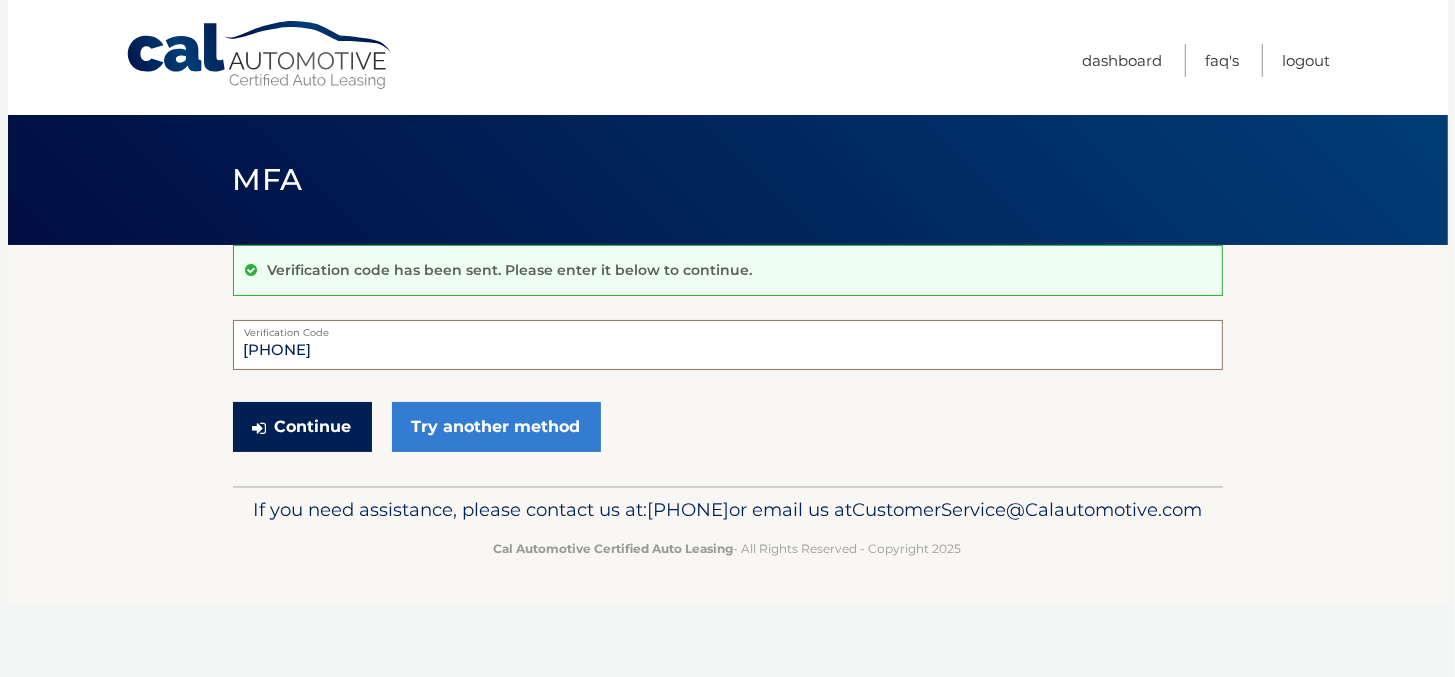 type on "232939" 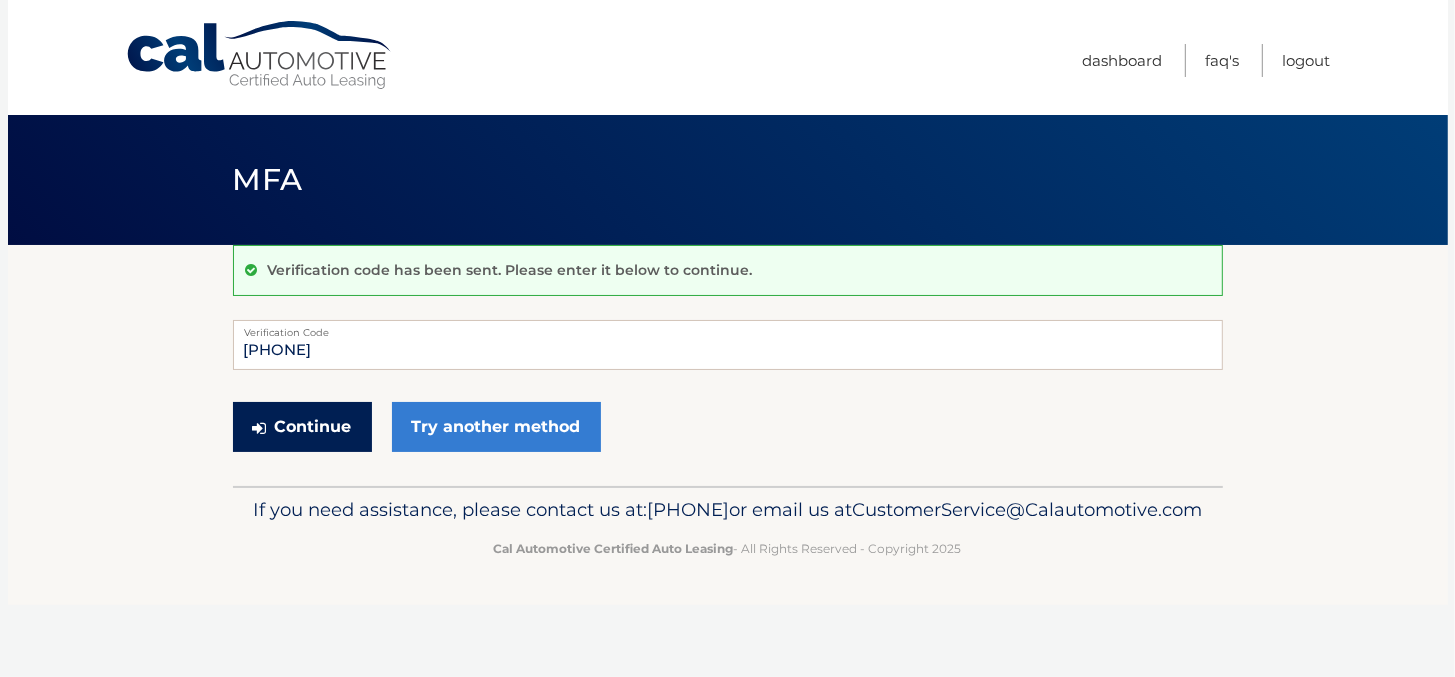 click on "Continue" at bounding box center [302, 427] 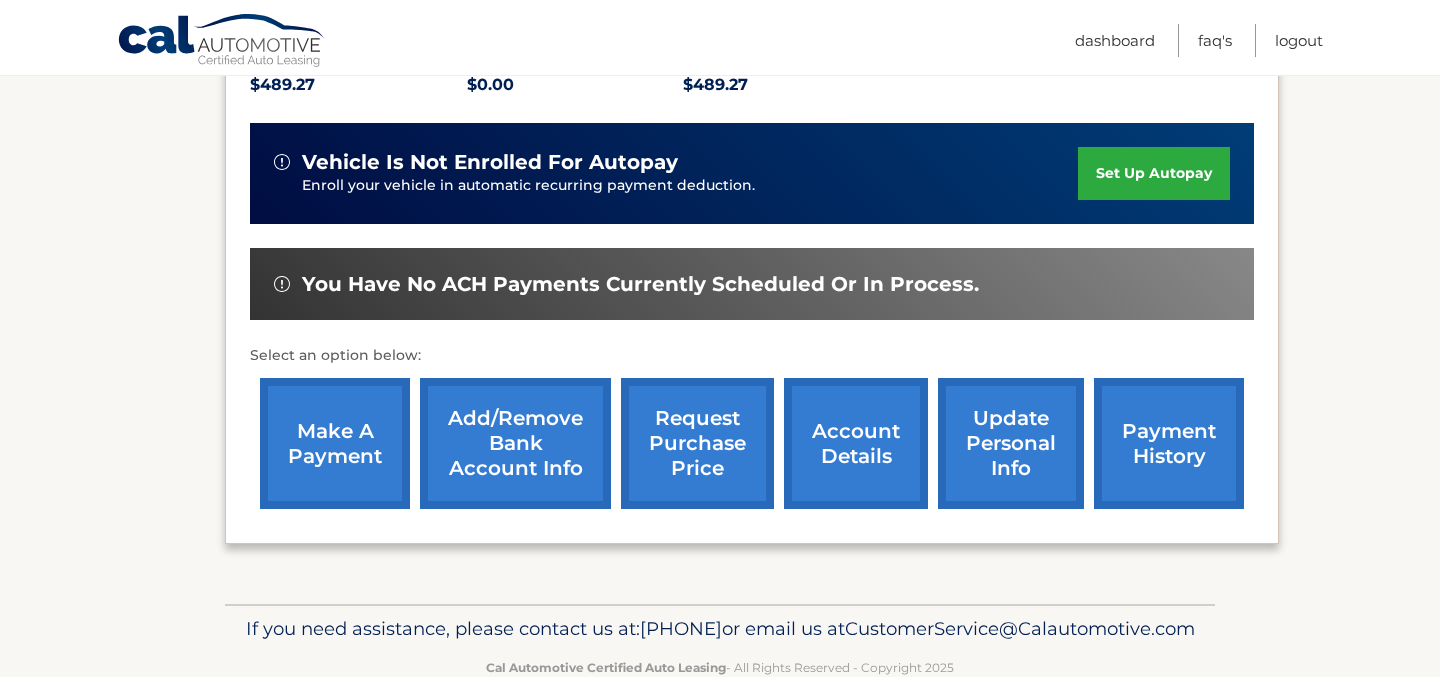 scroll, scrollTop: 499, scrollLeft: 0, axis: vertical 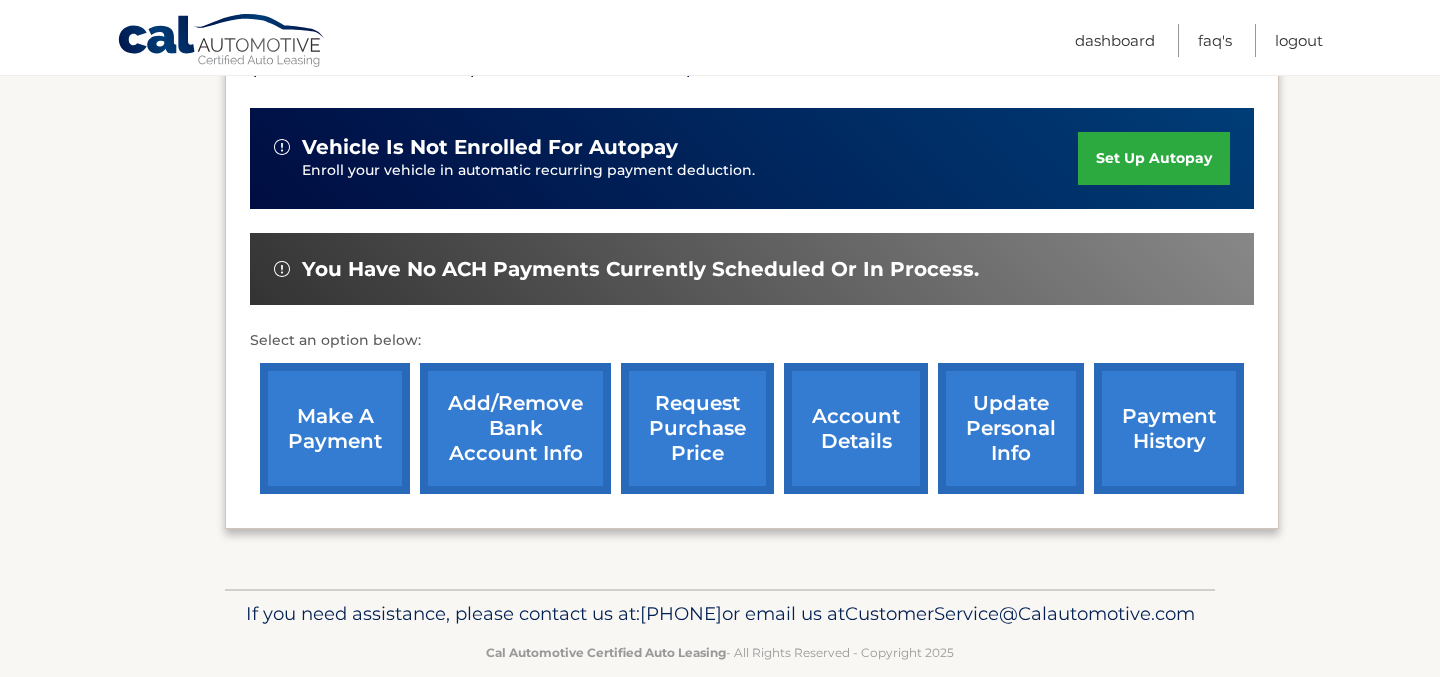 click on "Add/Remove bank account info" at bounding box center [515, 428] 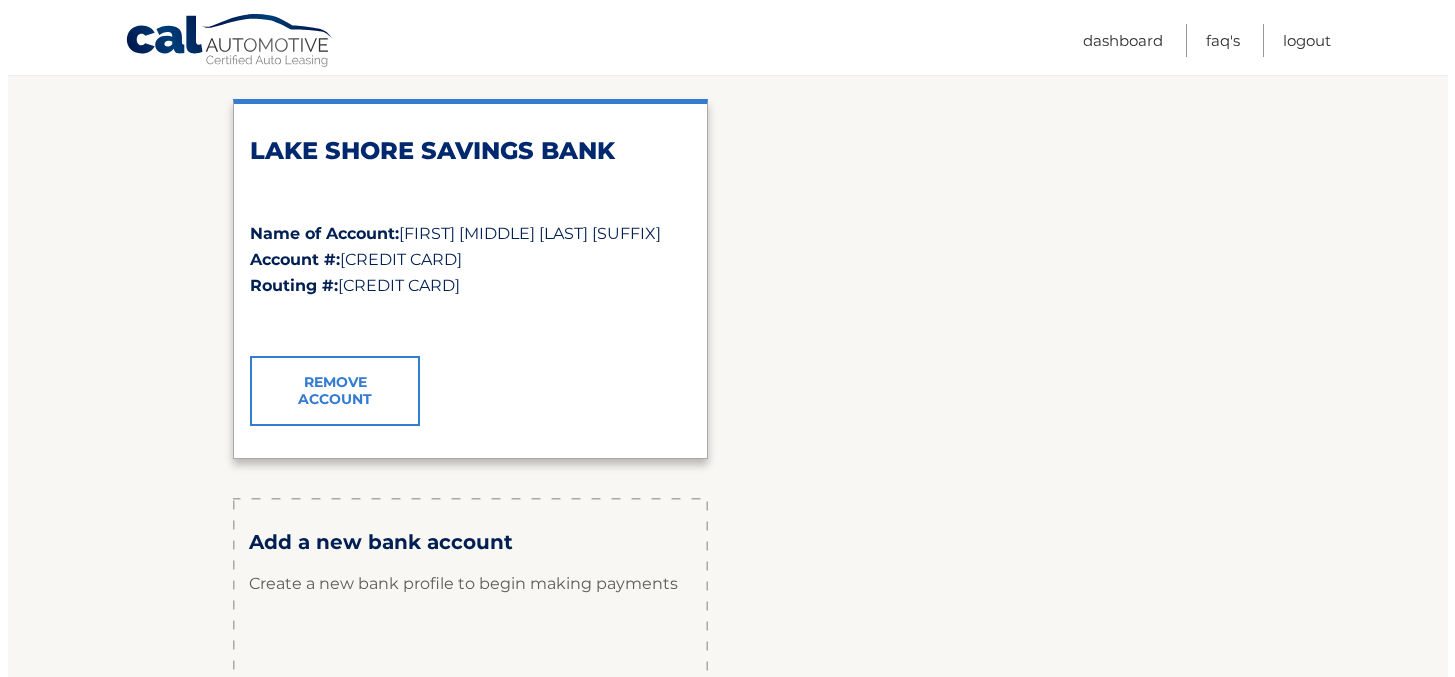 scroll, scrollTop: 400, scrollLeft: 0, axis: vertical 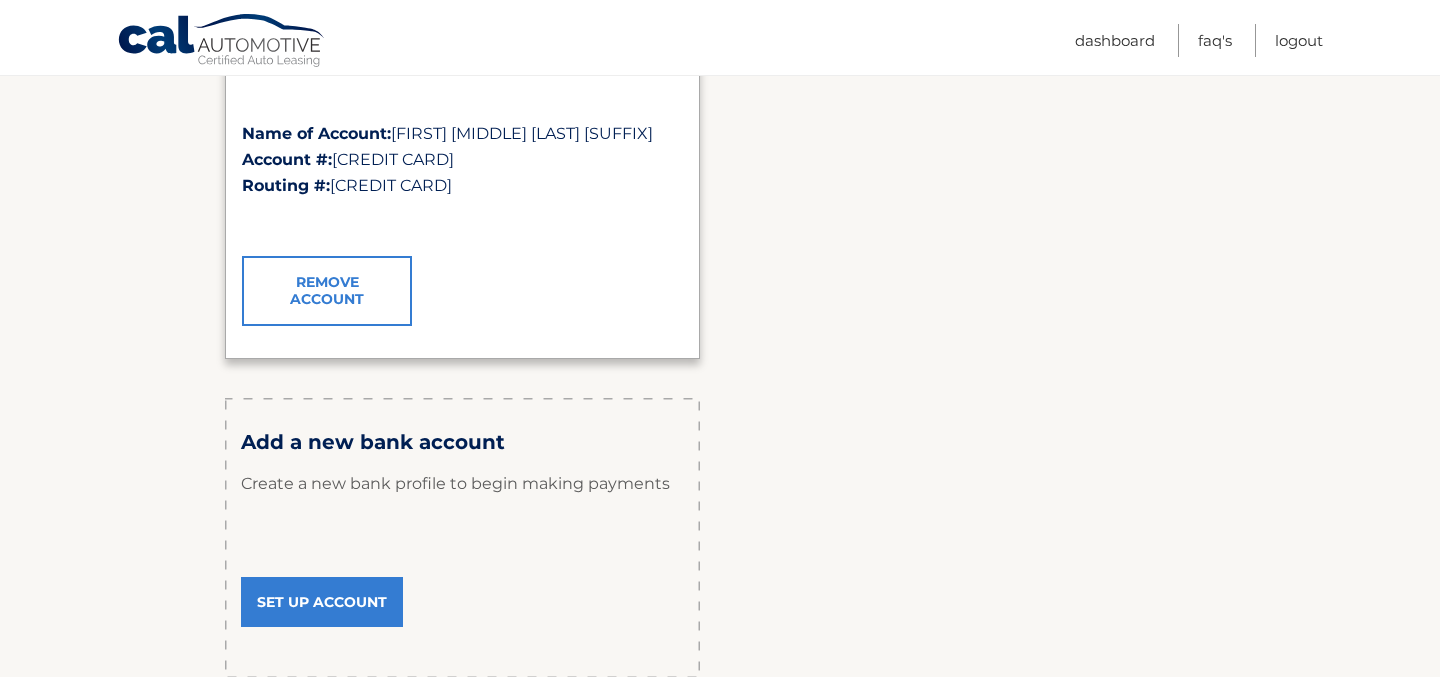 click on "Remove Account" at bounding box center (327, 291) 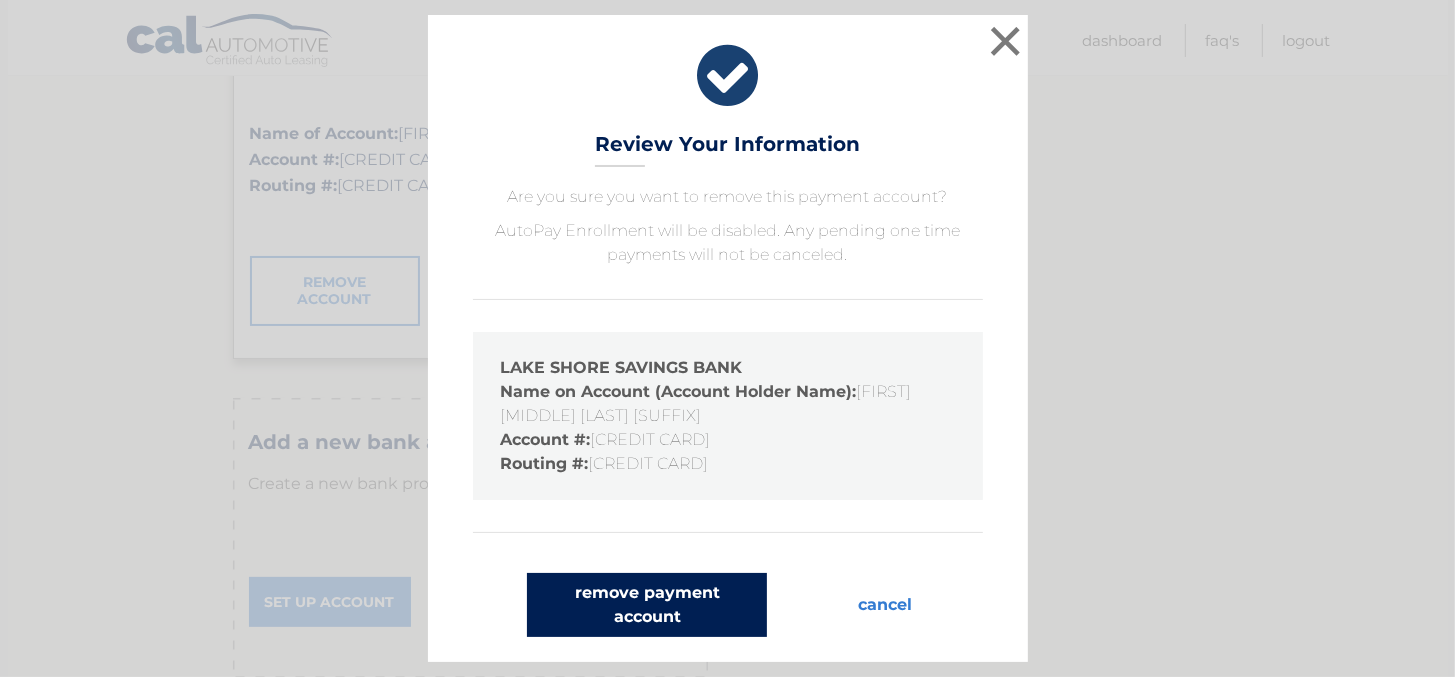 click on "remove payment account" at bounding box center [647, 605] 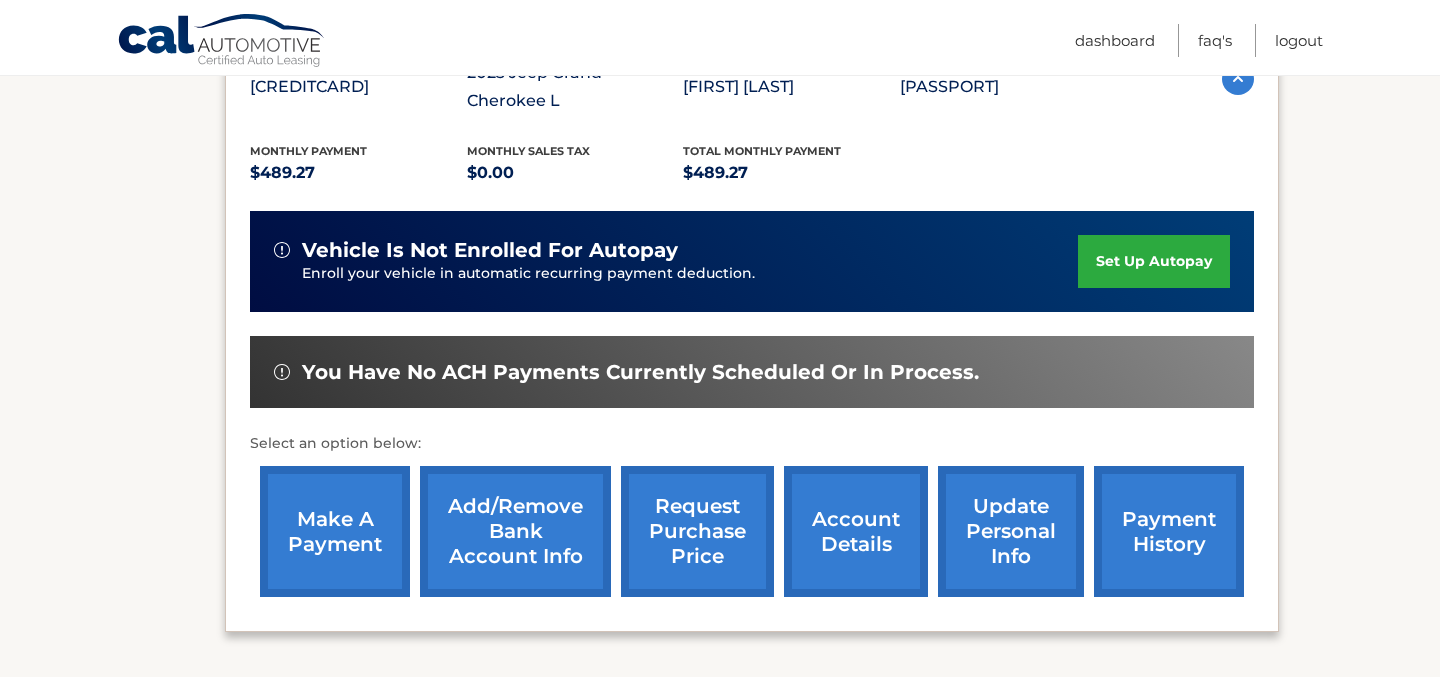 scroll, scrollTop: 499, scrollLeft: 0, axis: vertical 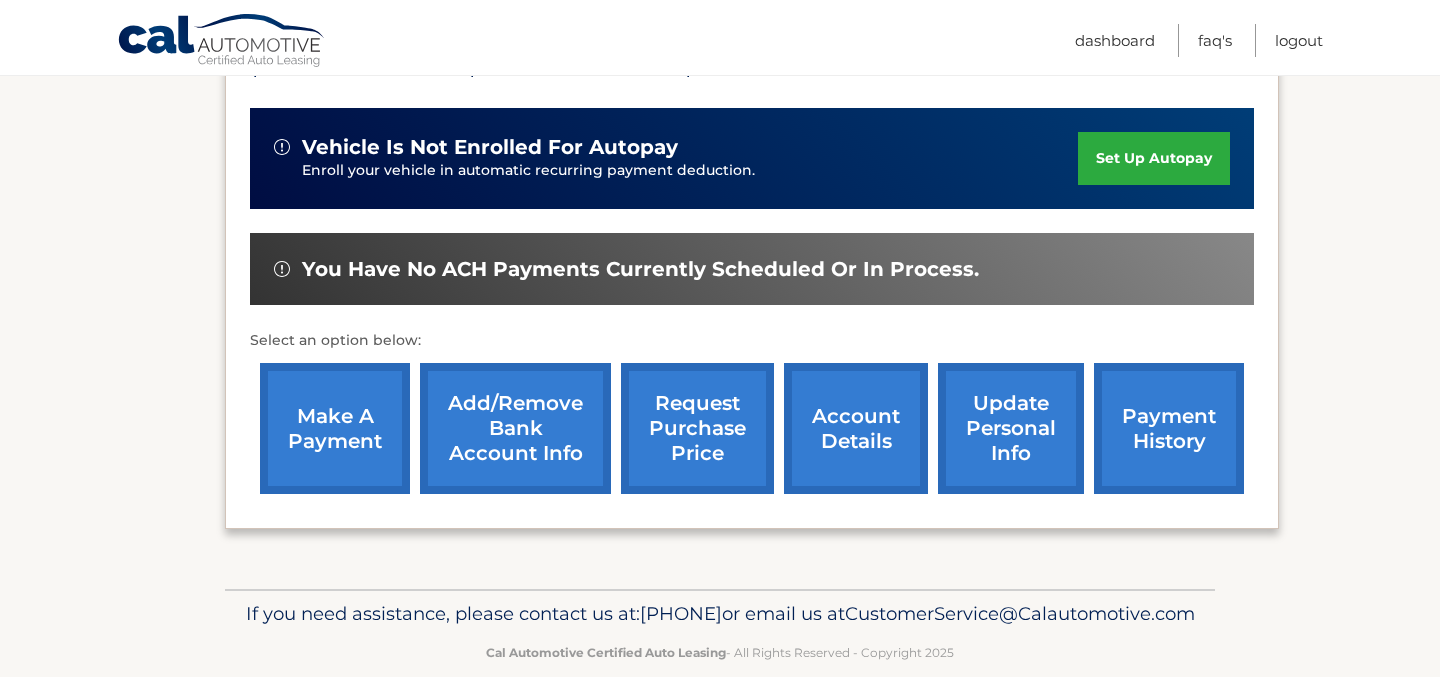 click on "Add/Remove bank account info" at bounding box center [515, 428] 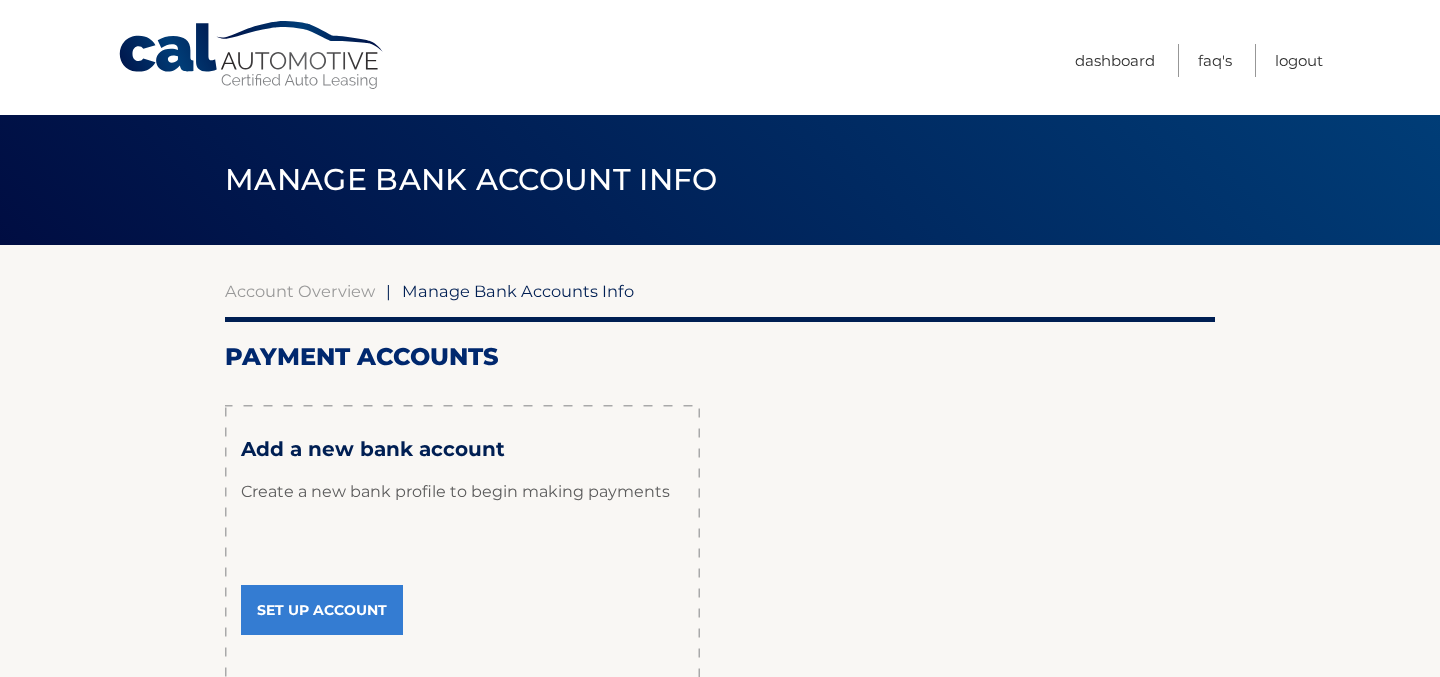 scroll, scrollTop: 0, scrollLeft: 0, axis: both 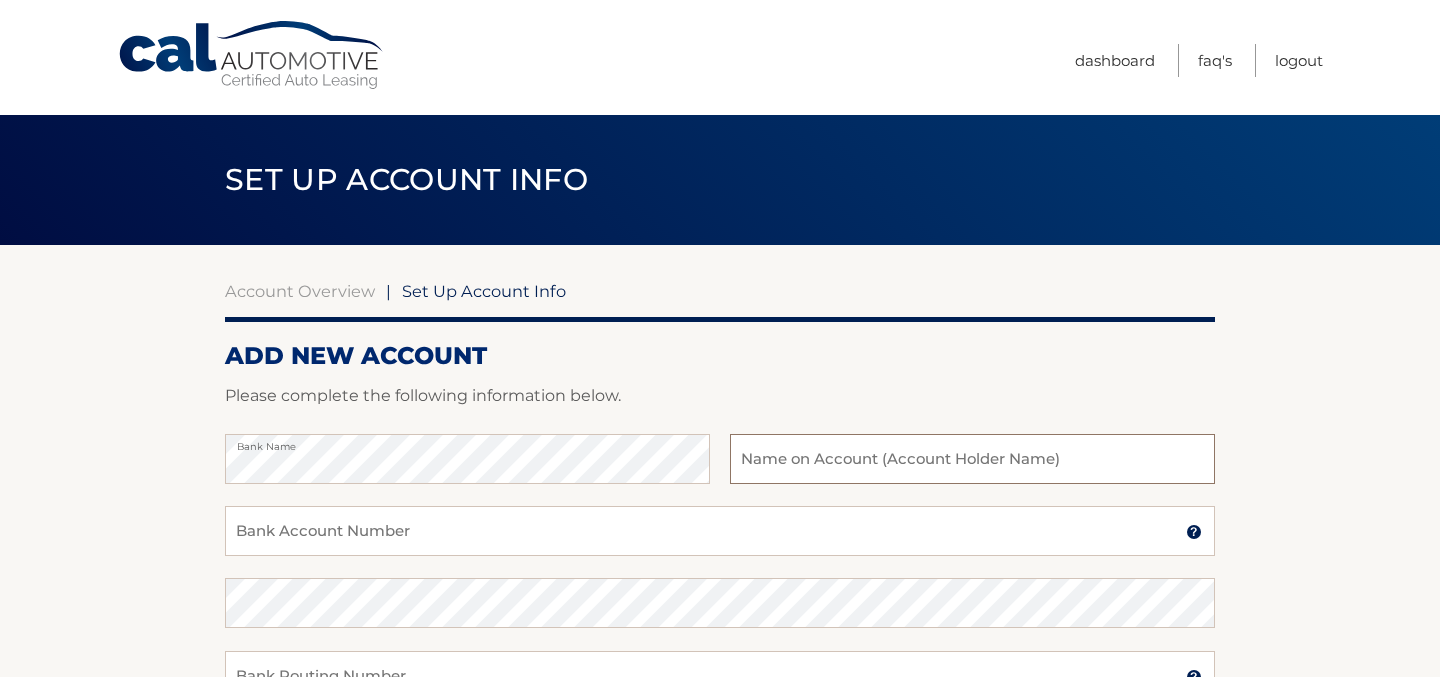 click at bounding box center [972, 459] 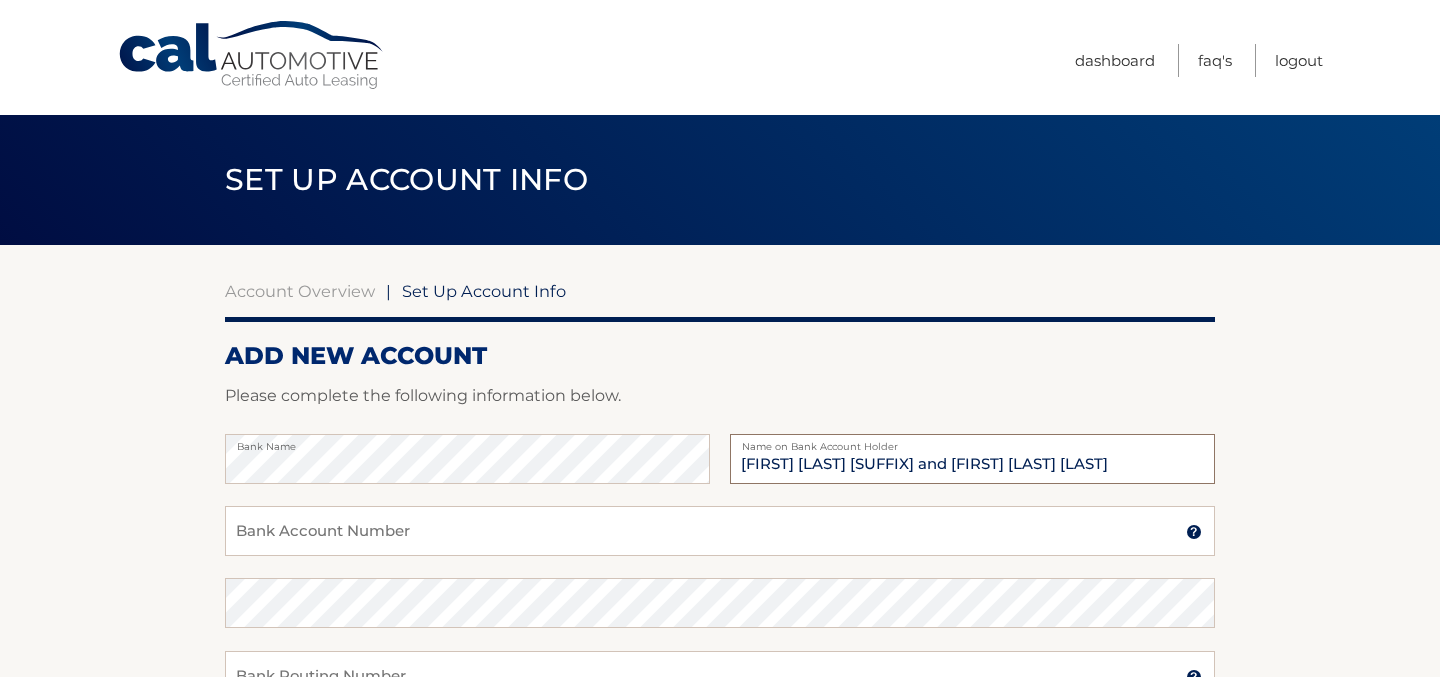 type on "Lester A. Ludemann Jr and Della M. Ludemann" 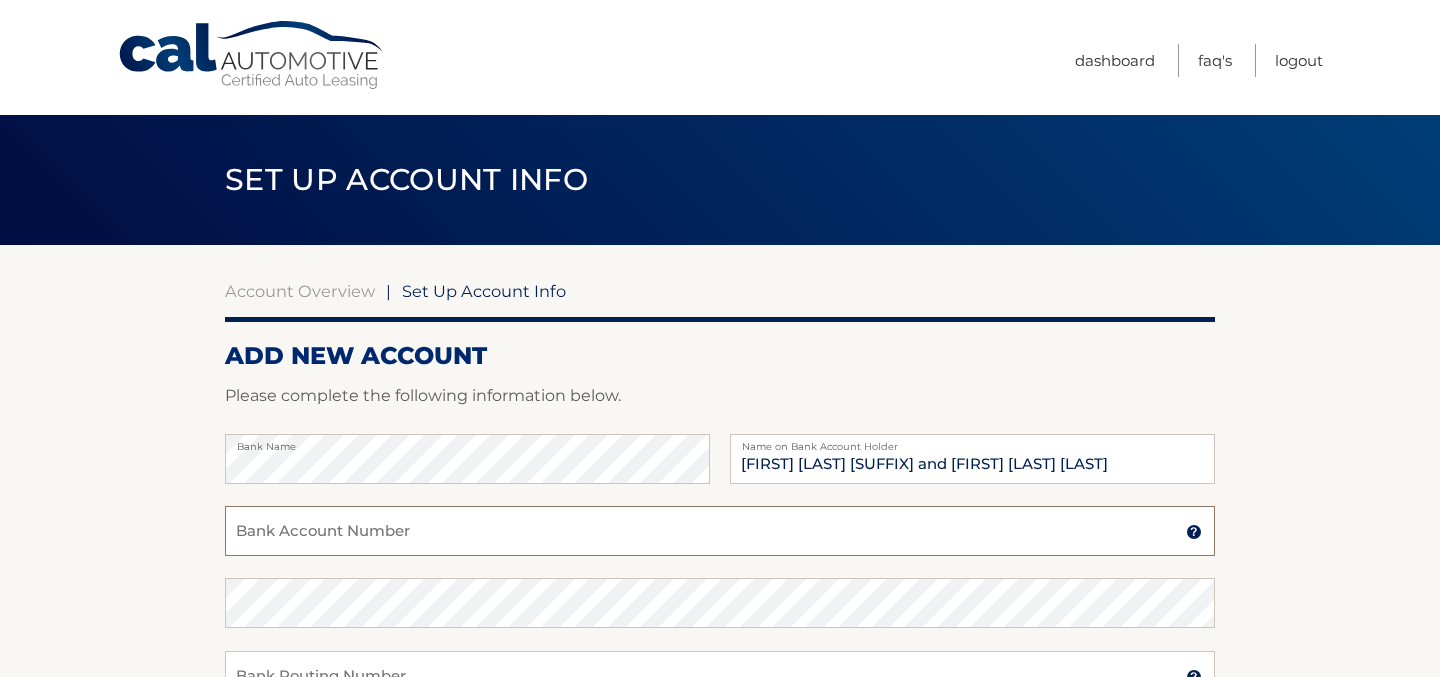 click on "Bank Account Number" at bounding box center (720, 531) 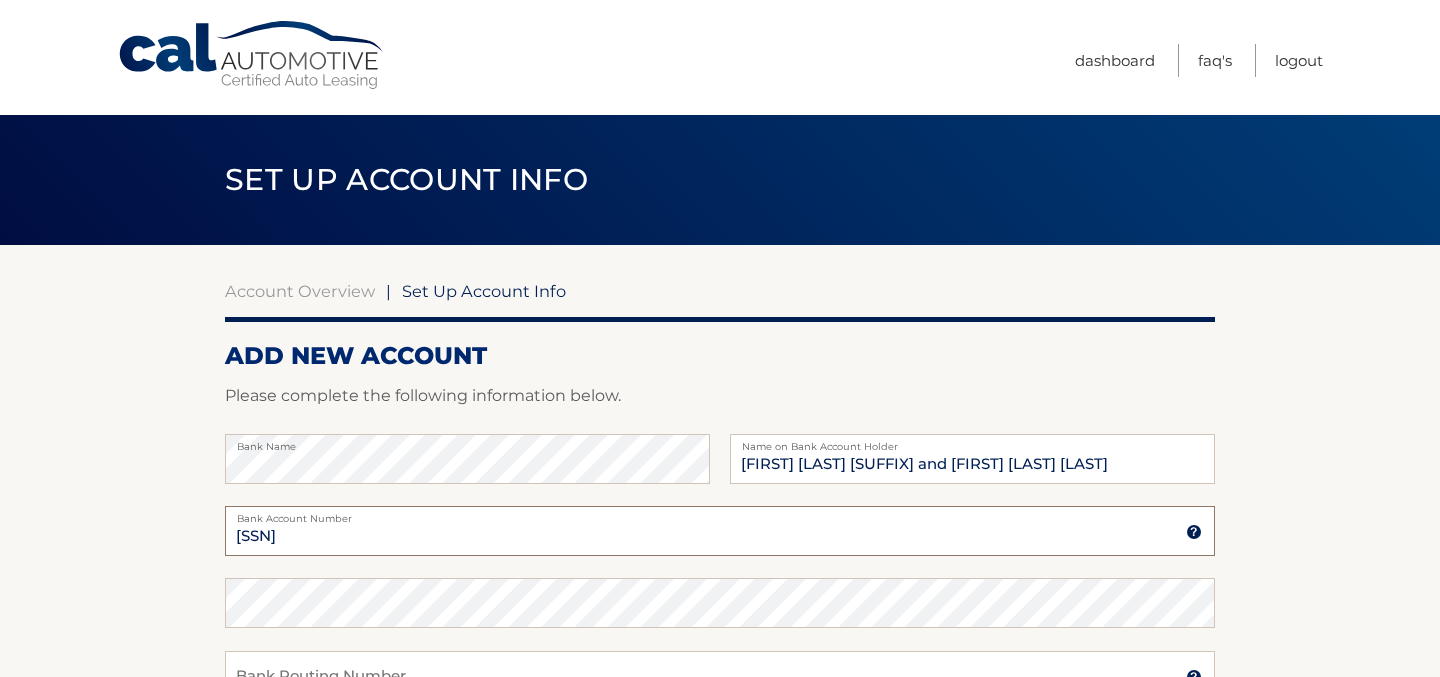 scroll, scrollTop: 99, scrollLeft: 0, axis: vertical 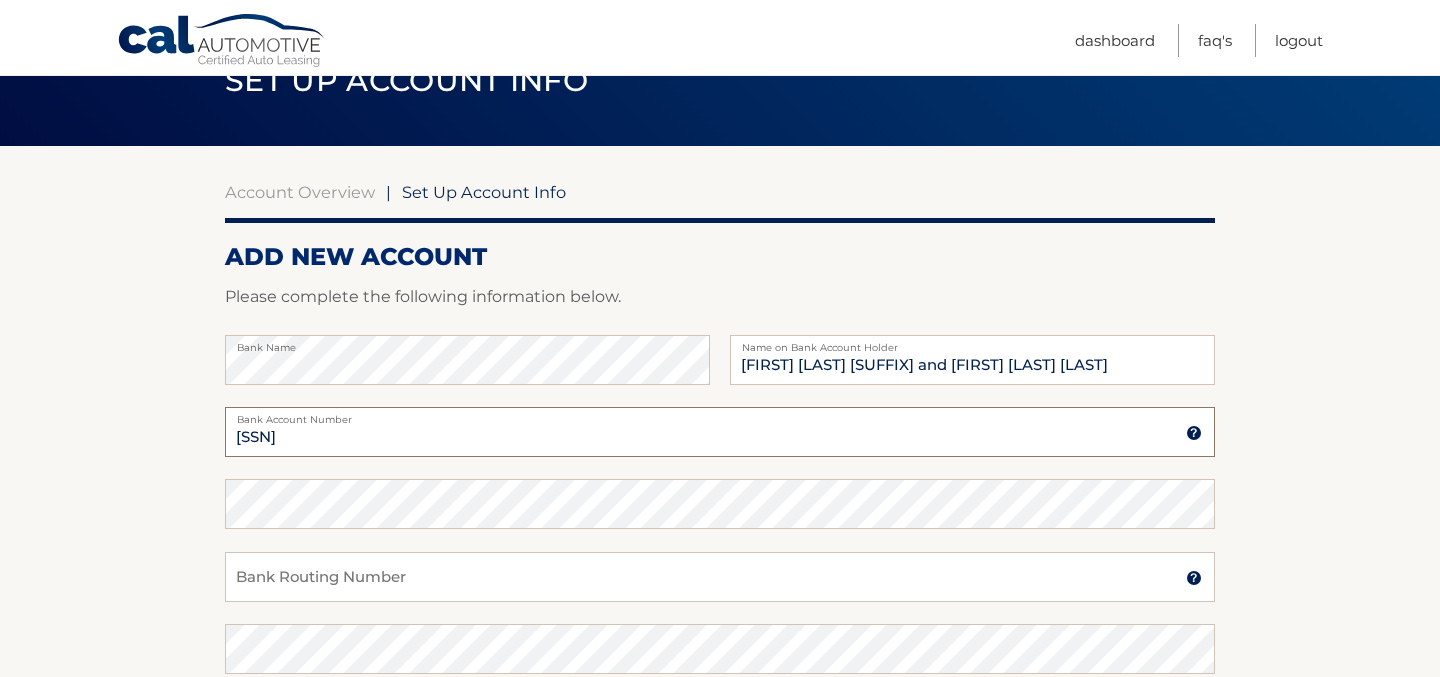 type on "0984157315" 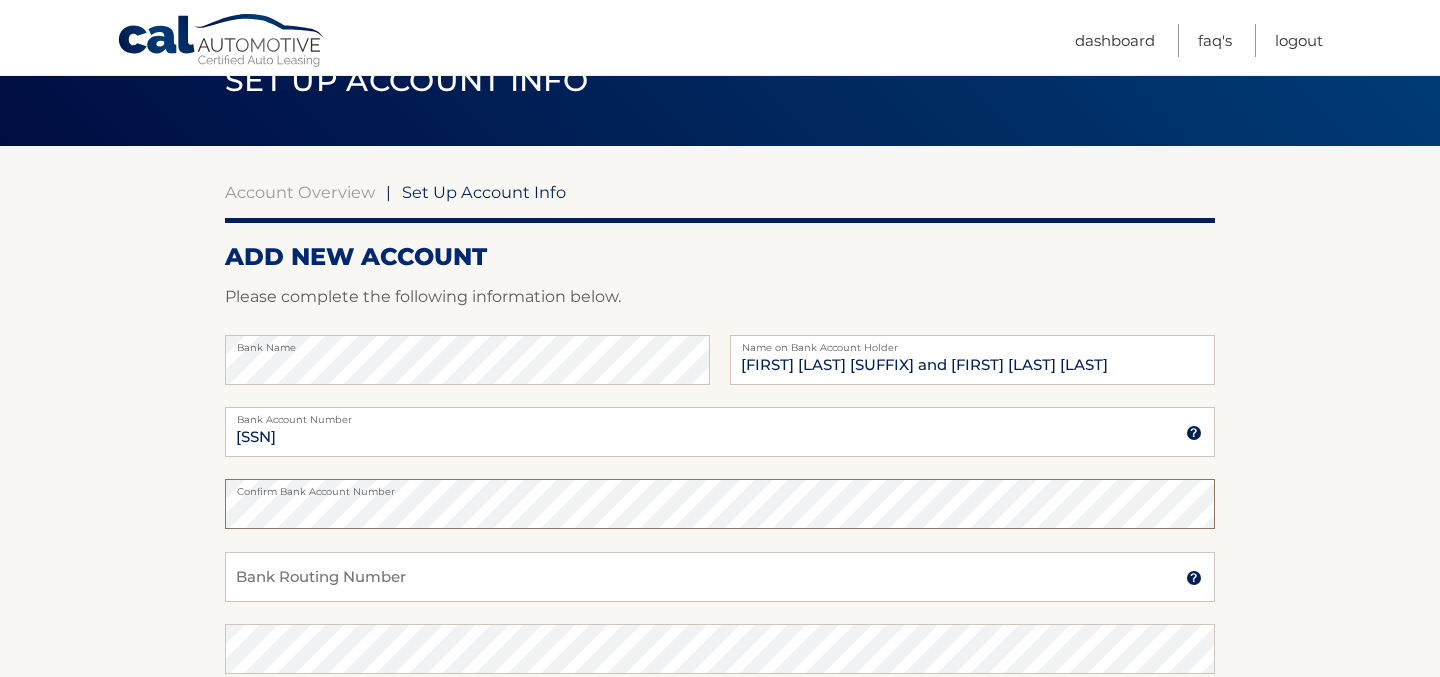 scroll, scrollTop: 200, scrollLeft: 0, axis: vertical 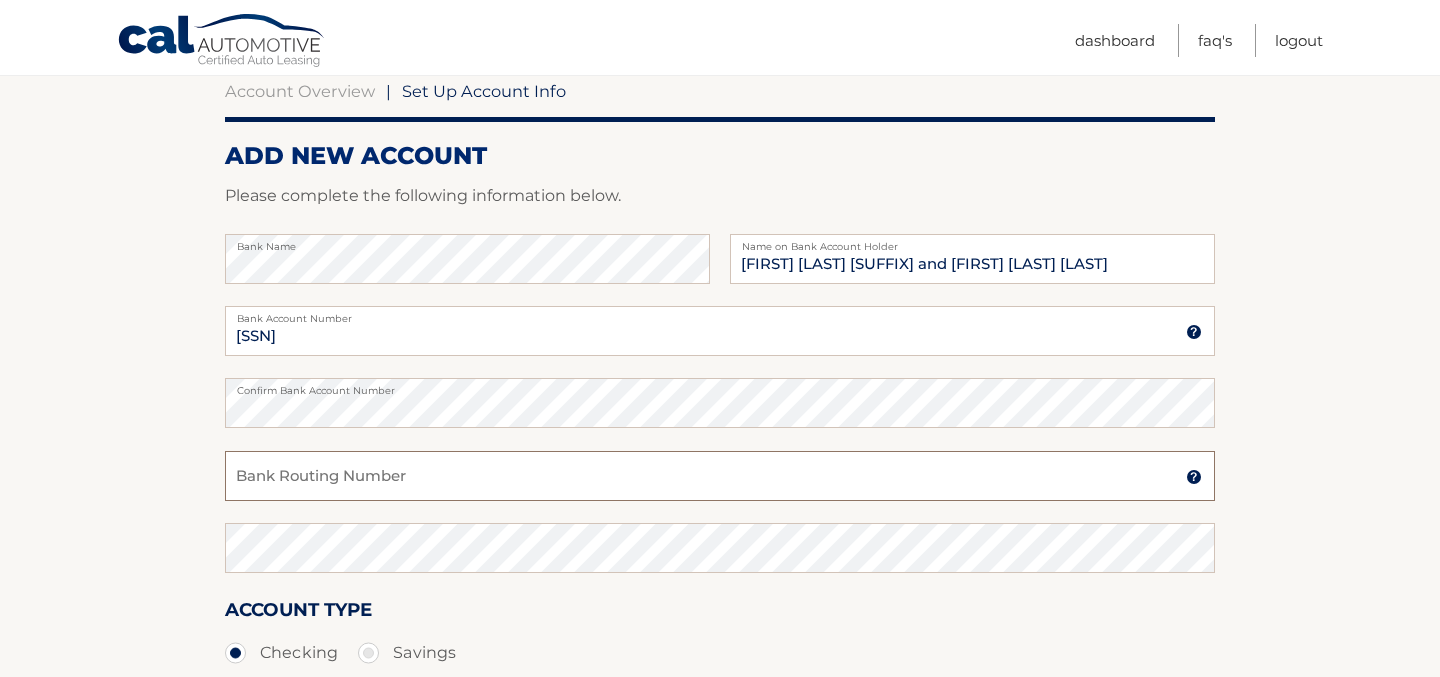 click on "Bank Routing Number" at bounding box center (720, 476) 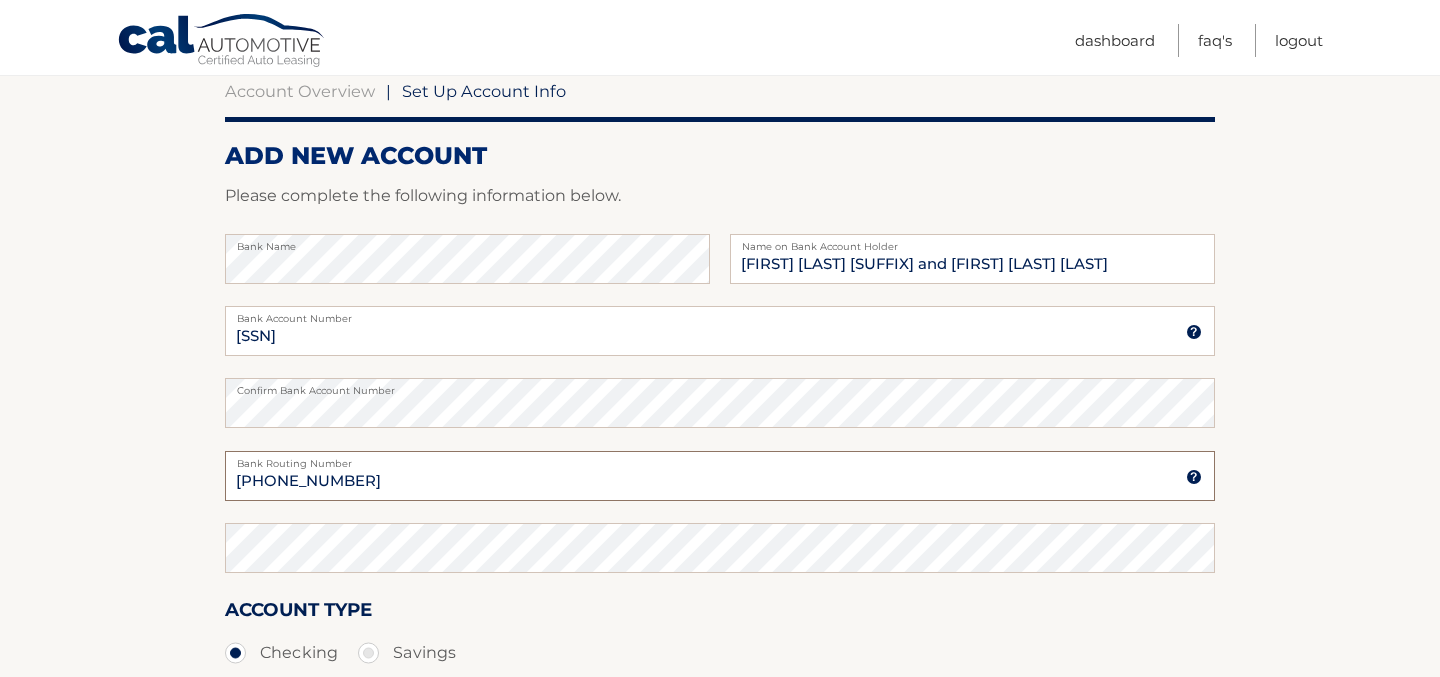 type on "222371656" 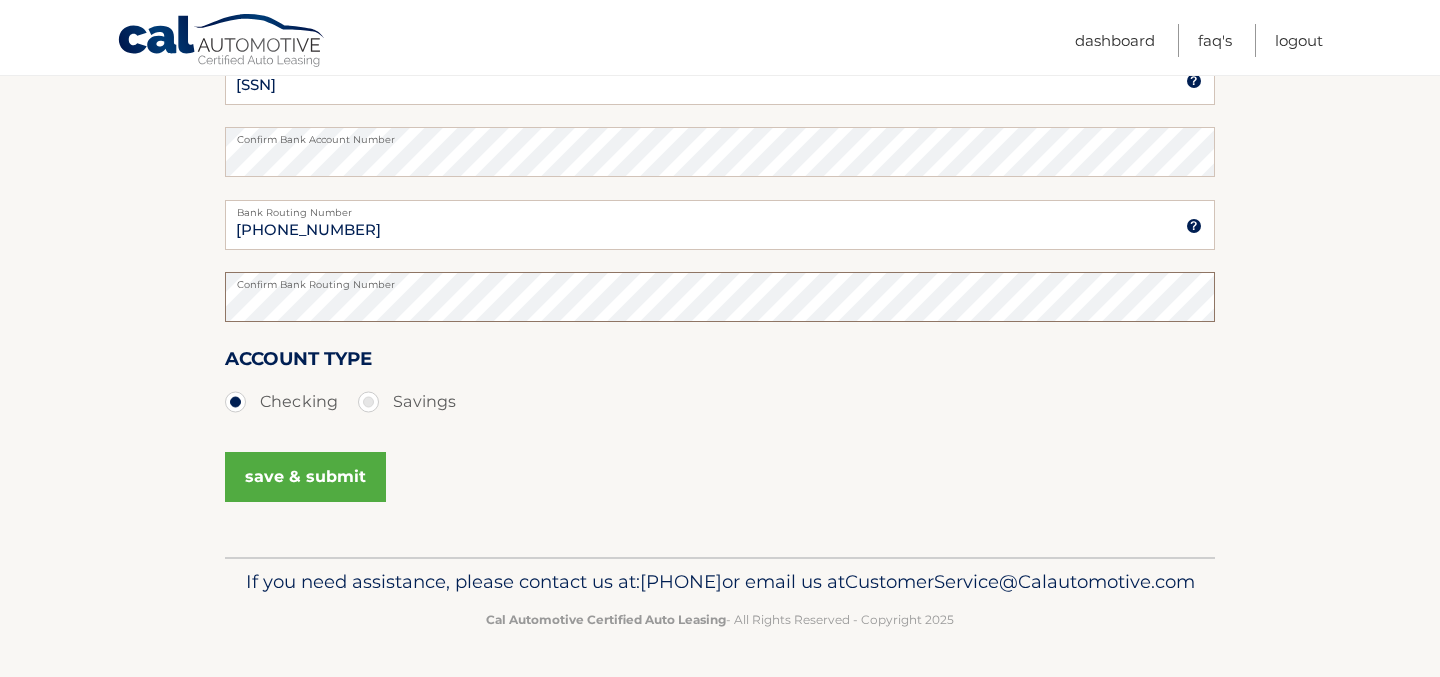 scroll, scrollTop: 482, scrollLeft: 0, axis: vertical 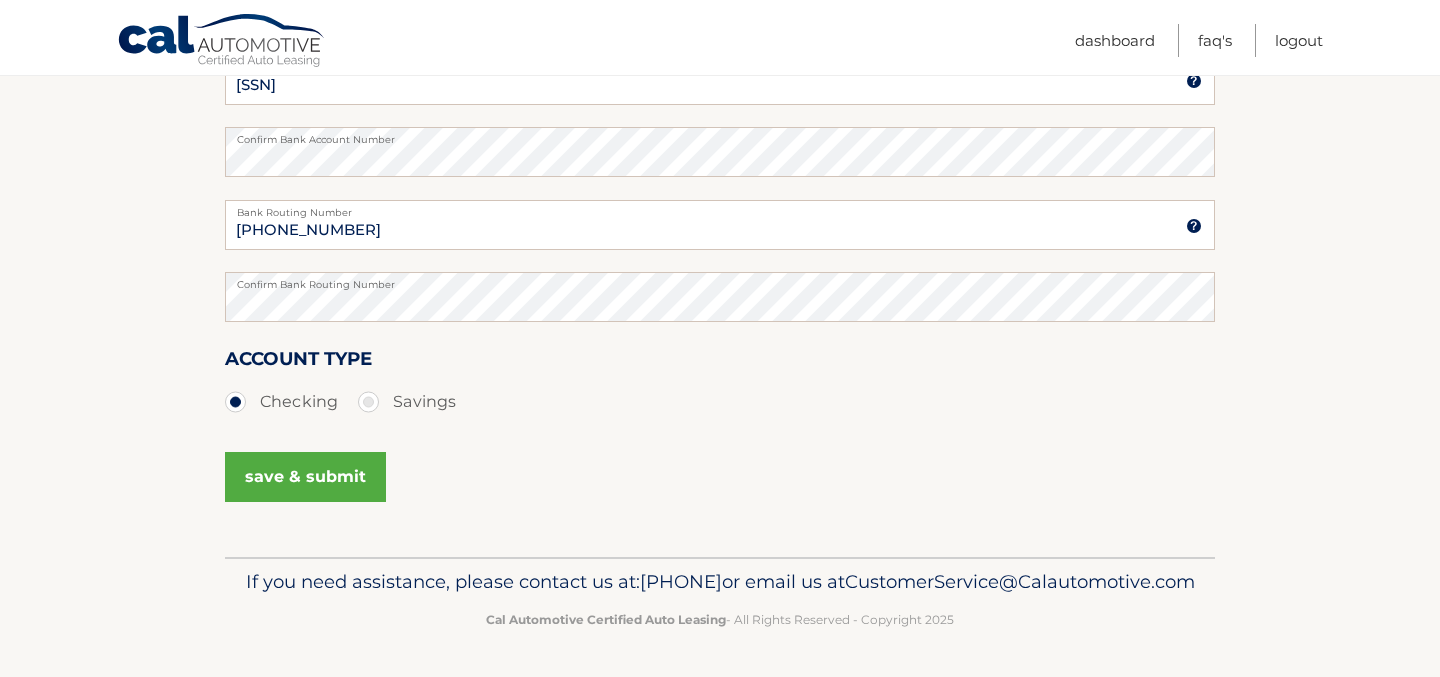 click on "save & submit" at bounding box center (305, 477) 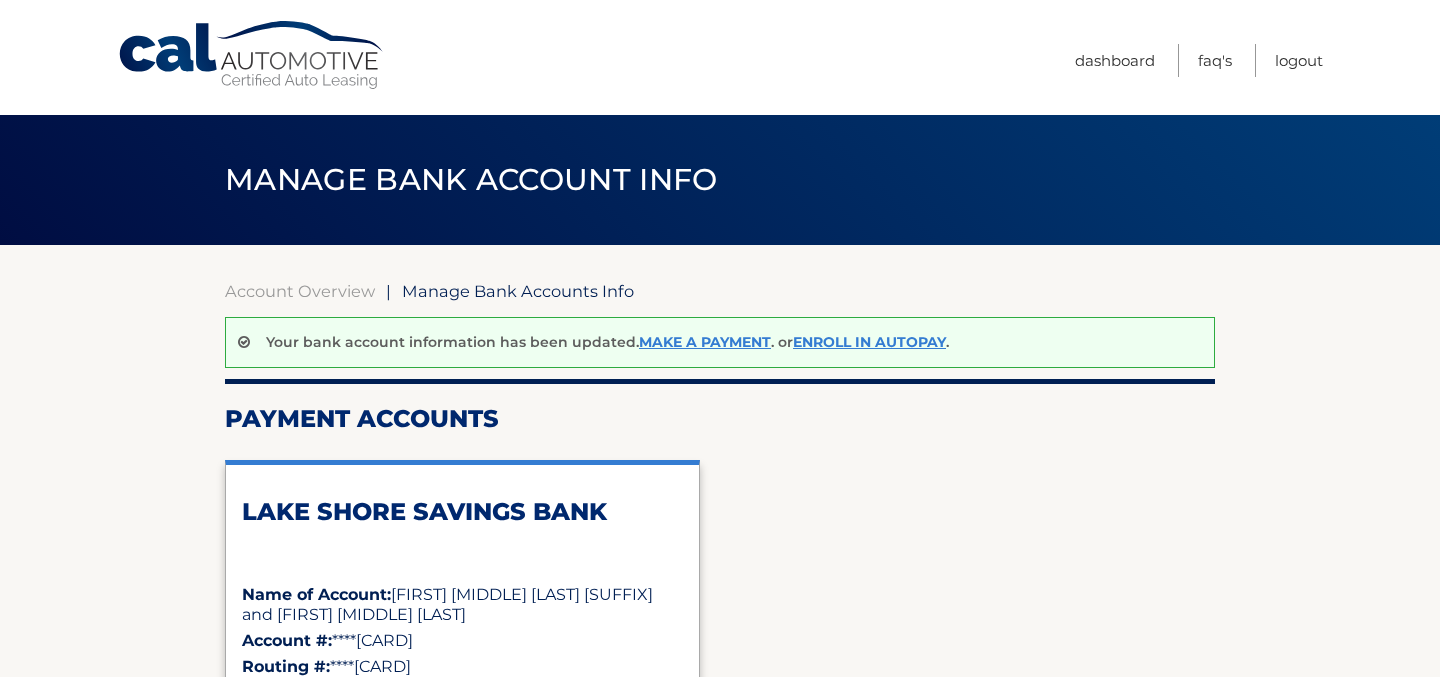 scroll, scrollTop: 0, scrollLeft: 0, axis: both 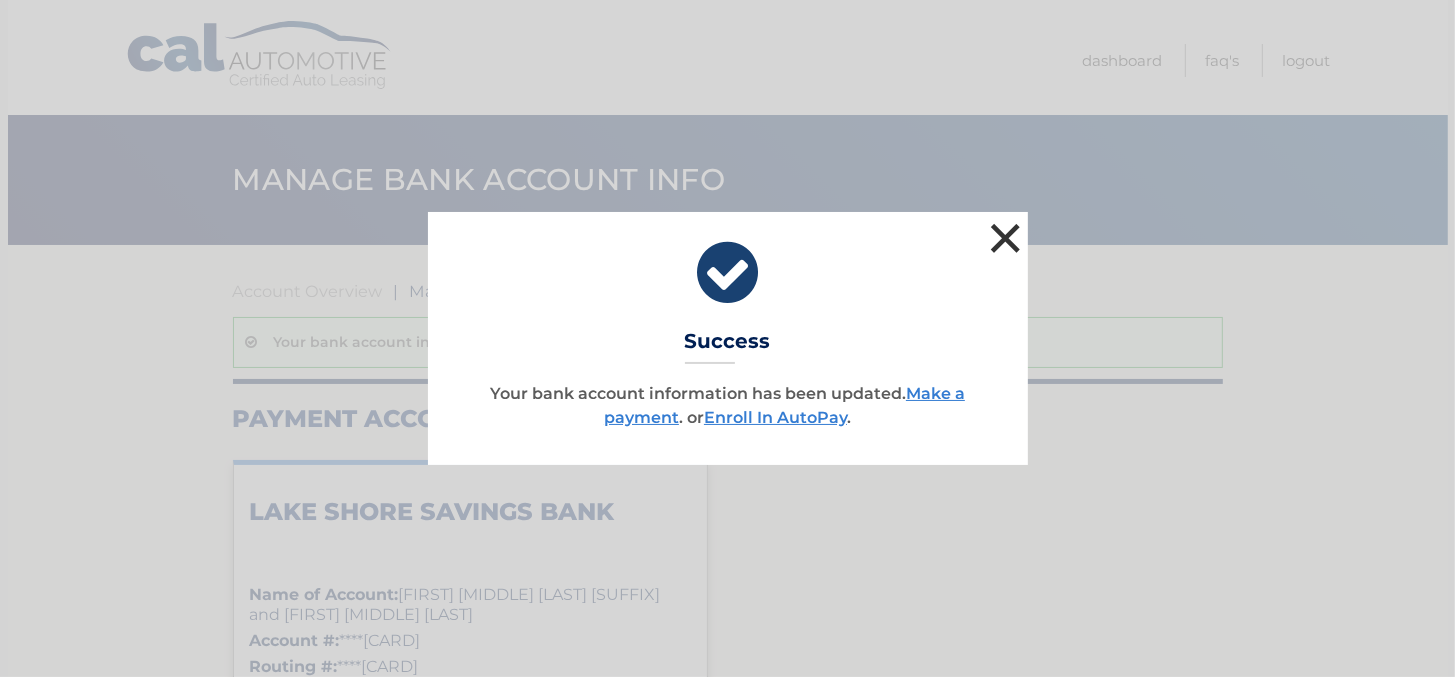 click on "×" at bounding box center [1006, 238] 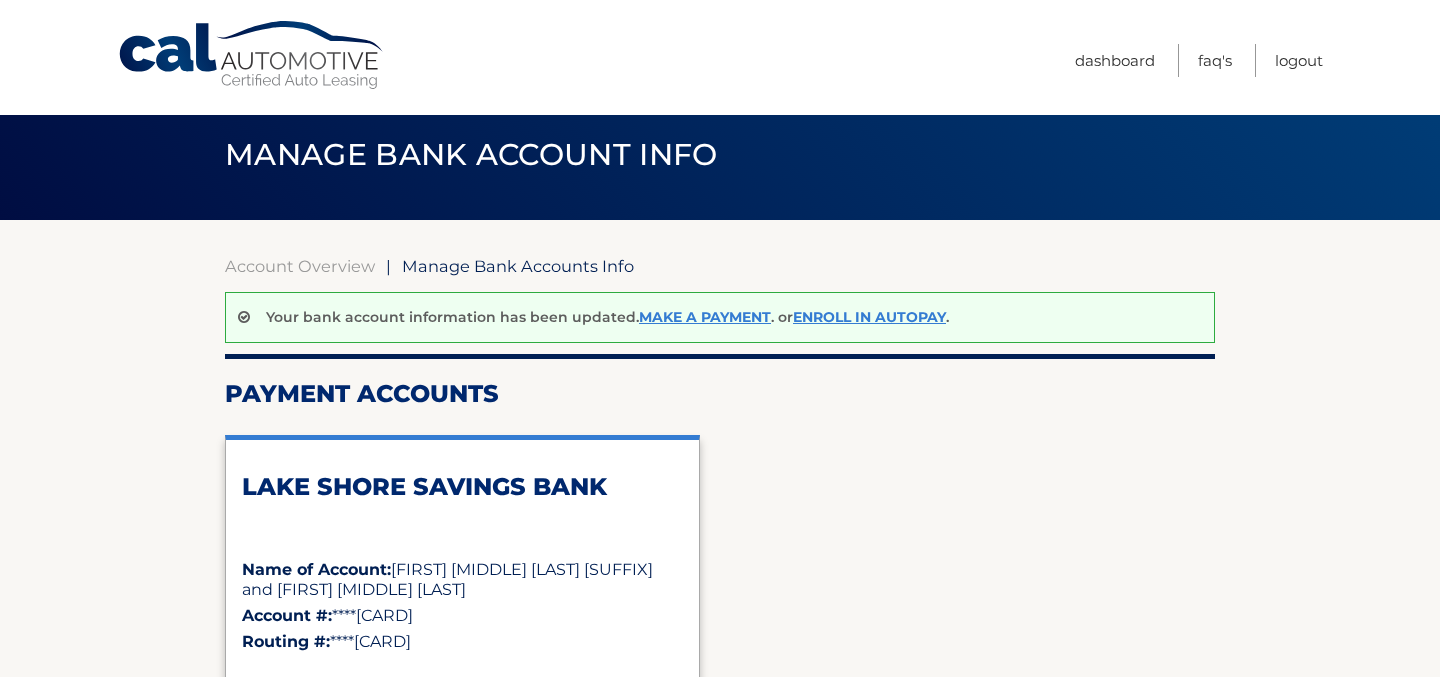 scroll, scrollTop: 0, scrollLeft: 0, axis: both 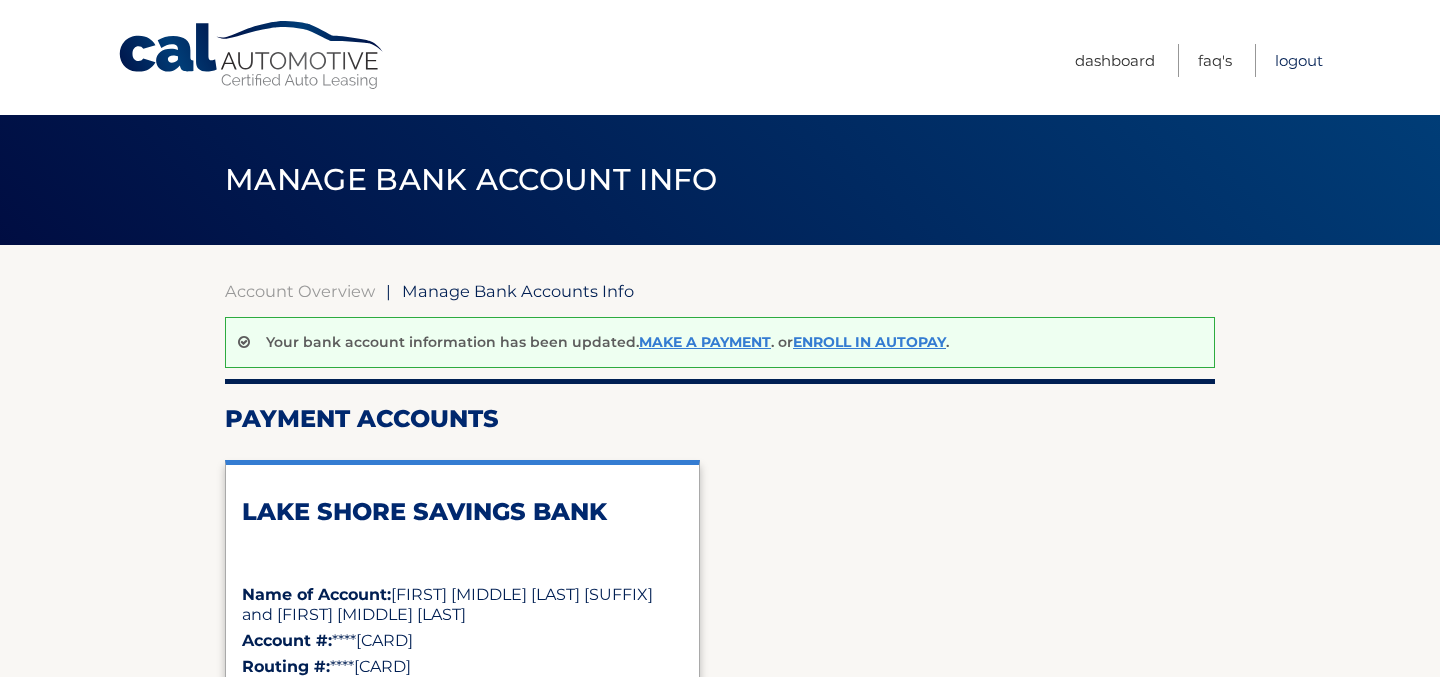 click on "Logout" at bounding box center (1299, 60) 